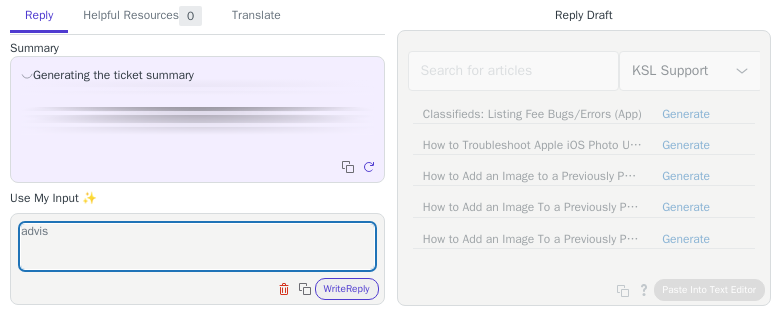 scroll, scrollTop: 0, scrollLeft: 0, axis: both 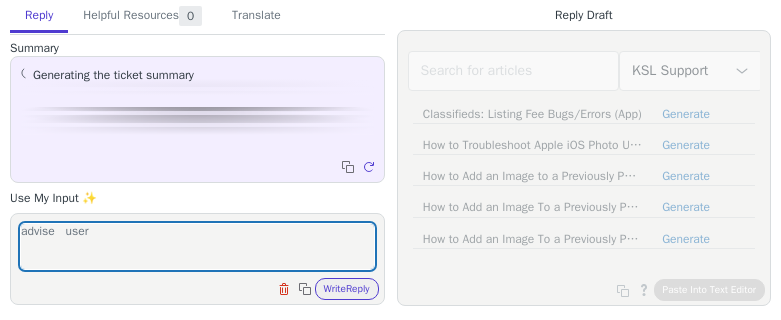 click on "advise   user" at bounding box center [197, 246] 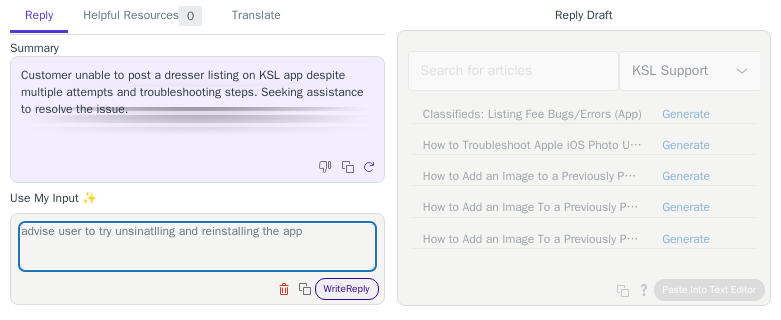 type on "advise user to try unsinatlling and reinstalling the app" 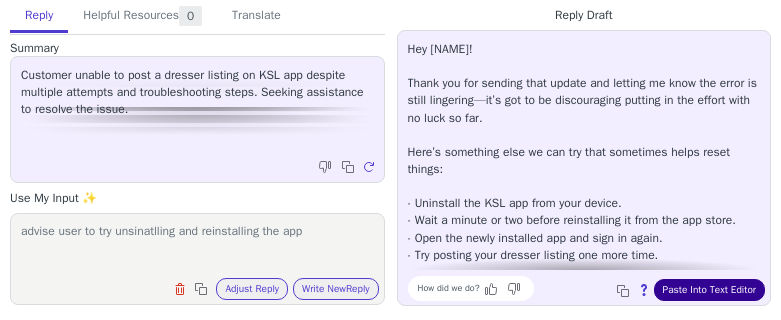 click on "Paste Into Text Editor" at bounding box center (709, 290) 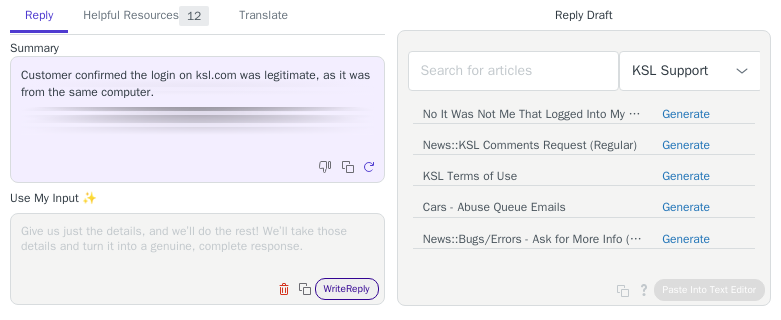 scroll, scrollTop: 0, scrollLeft: 0, axis: both 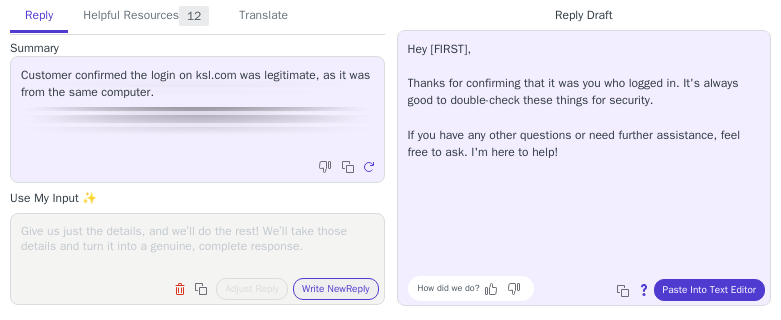 click on "How did we do?   Copy to clipboard About this reply Paste Into Text Editor" at bounding box center (594, 288) 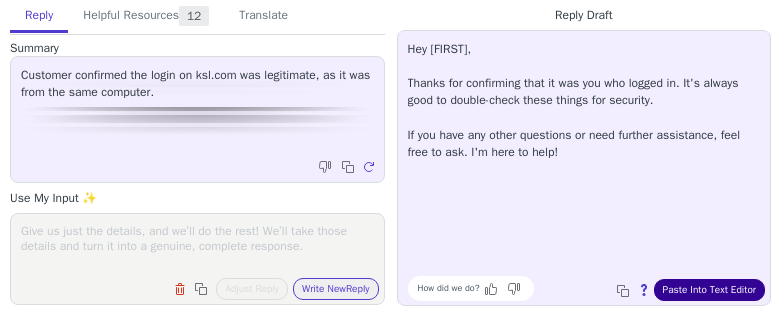 click on "Paste Into Text Editor" at bounding box center (709, 290) 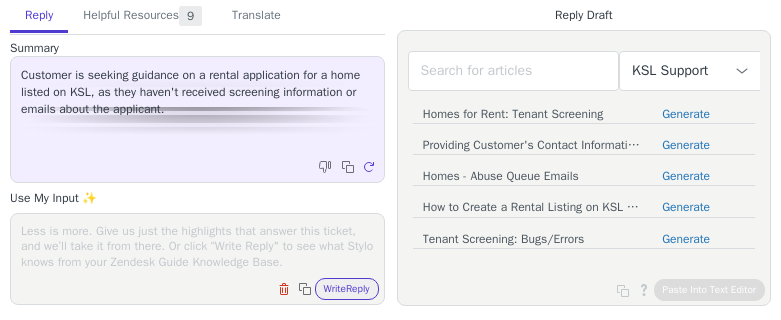 scroll, scrollTop: 0, scrollLeft: 0, axis: both 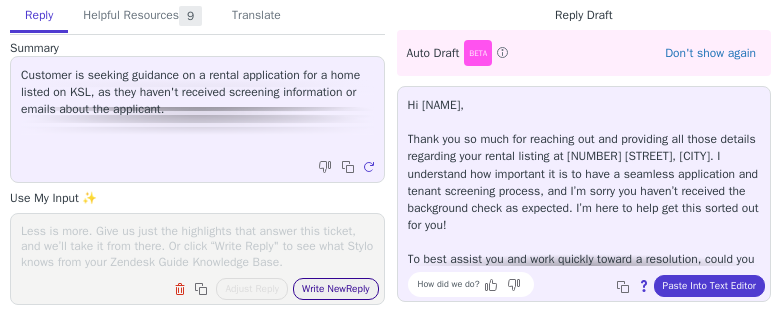 click on "Write New  Reply" at bounding box center (336, 289) 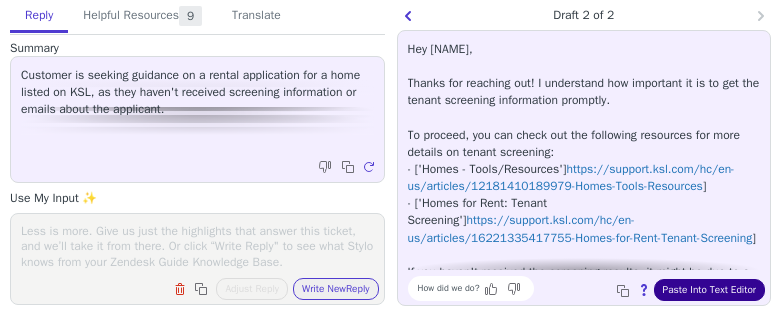 click on "Paste Into Text Editor" at bounding box center (709, 290) 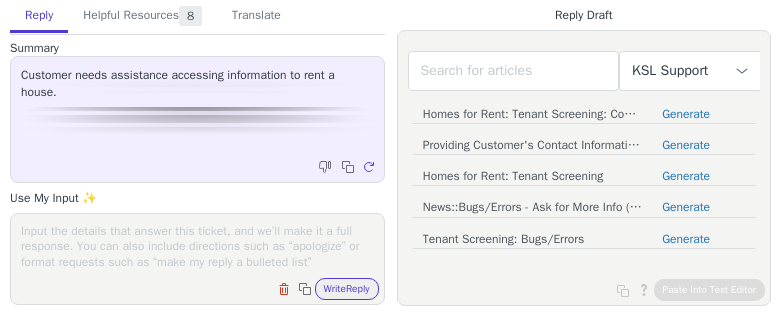 scroll, scrollTop: 0, scrollLeft: 0, axis: both 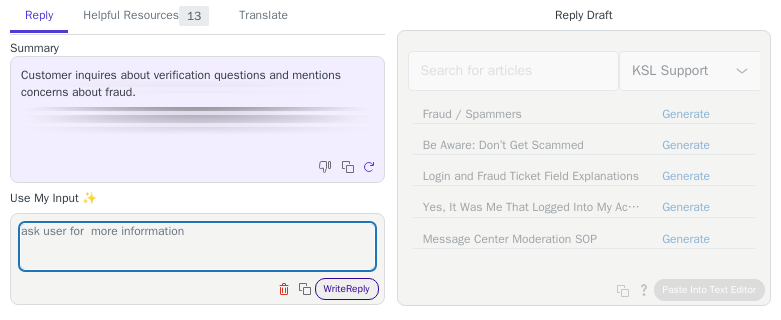 type on "ask user for  more inforrmation" 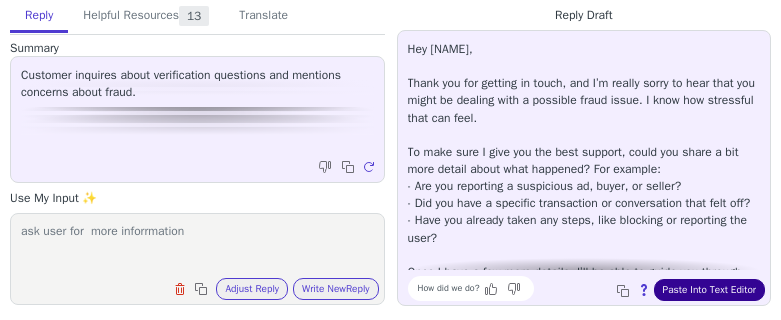 click on "Paste Into Text Editor" at bounding box center (709, 290) 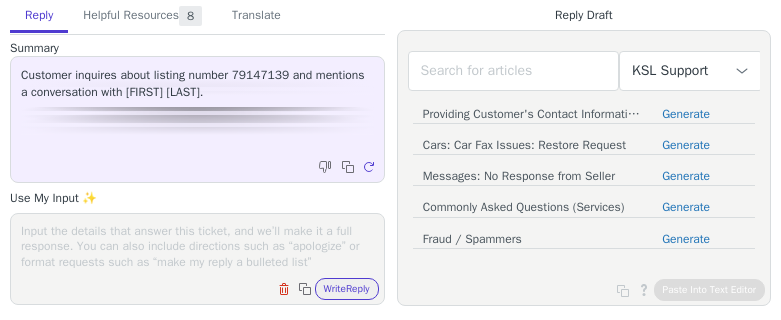 click at bounding box center [197, 246] 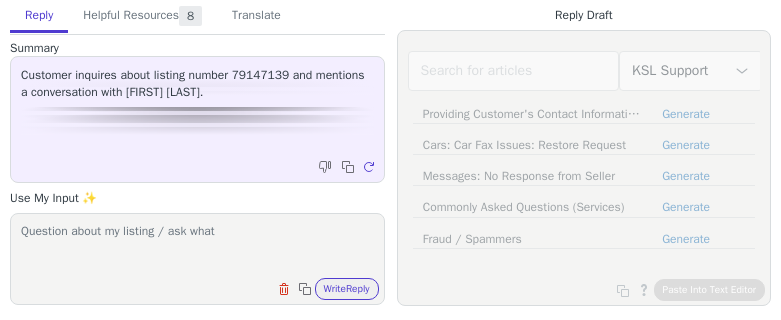type on "Question about my listing / ask what" 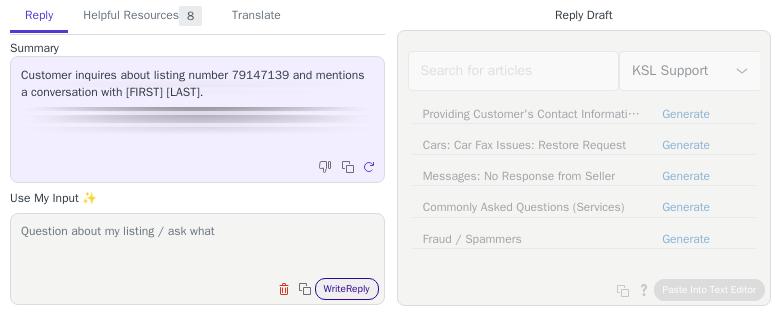 click on "Write  Reply" at bounding box center [347, 289] 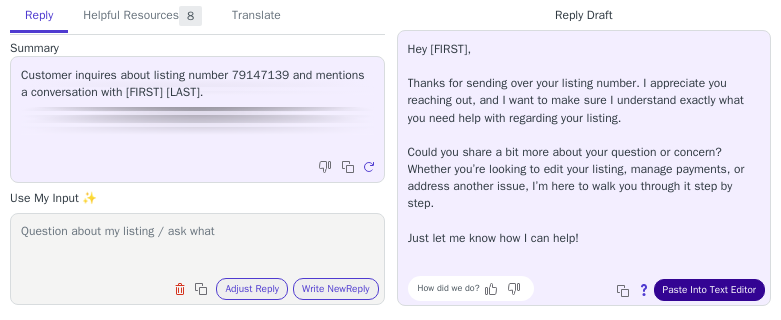 click on "Paste Into Text Editor" at bounding box center (709, 290) 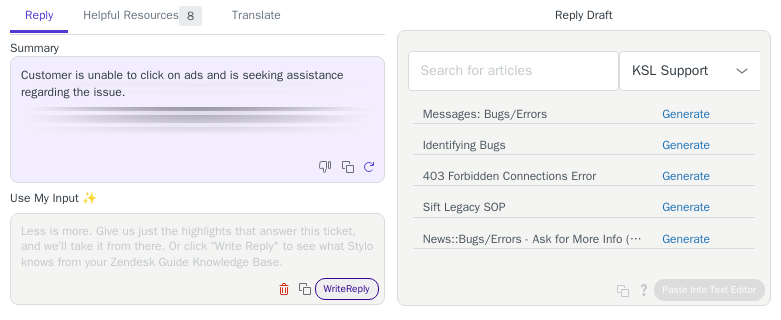 scroll, scrollTop: 0, scrollLeft: 0, axis: both 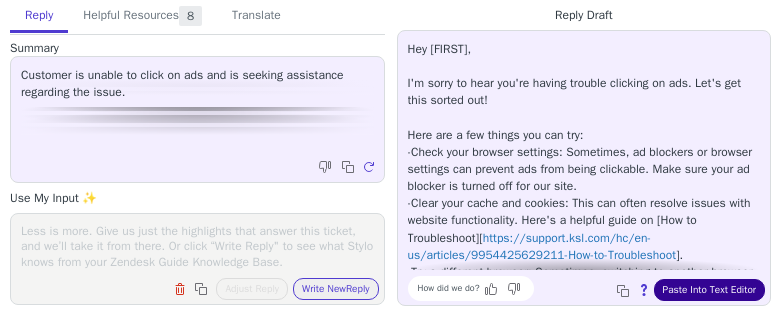 click on "Paste Into Text Editor" at bounding box center [709, 290] 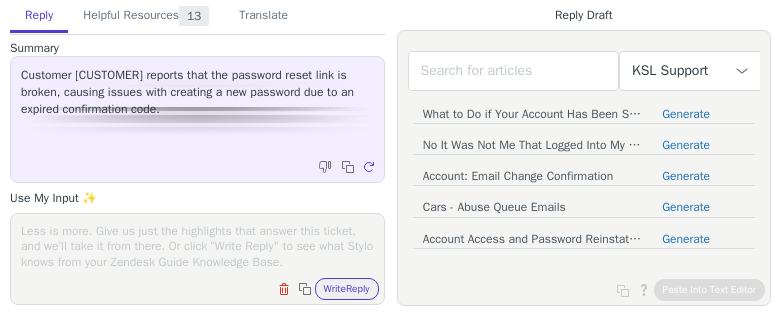 scroll, scrollTop: 0, scrollLeft: 0, axis: both 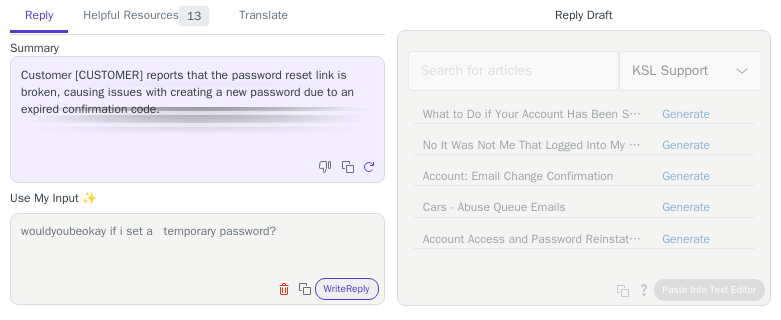 type on "wouldyoubeokay if i set a   temporary password?" 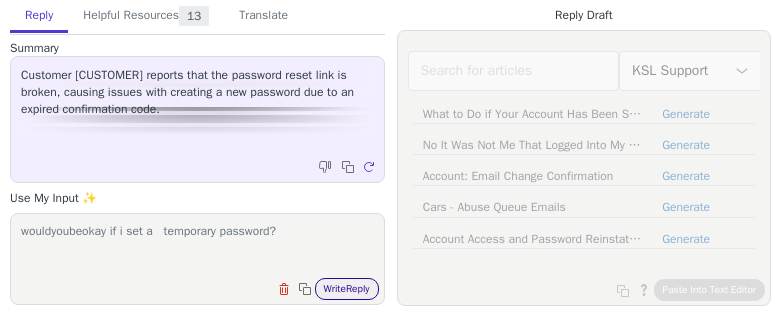 click on "Write  Reply" at bounding box center (347, 289) 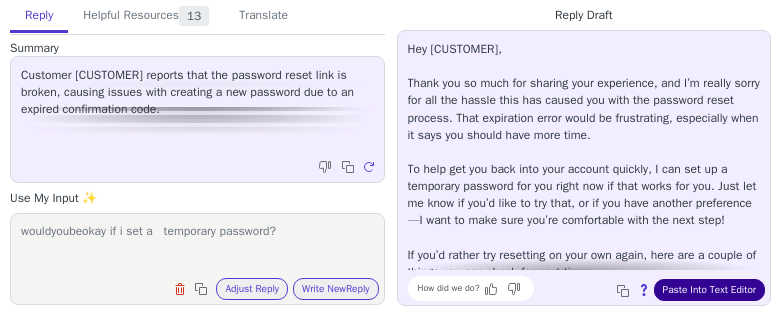click on "Paste Into Text Editor" at bounding box center [709, 290] 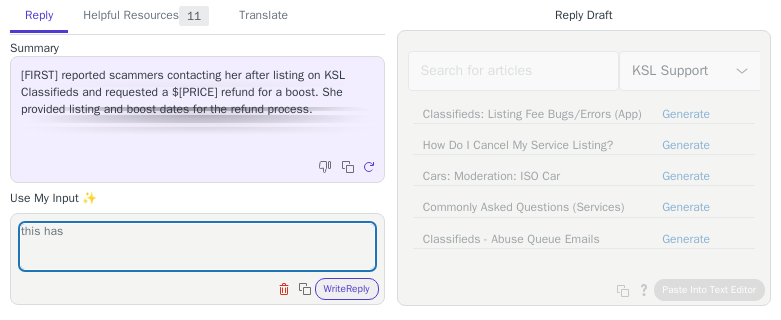 scroll, scrollTop: 0, scrollLeft: 0, axis: both 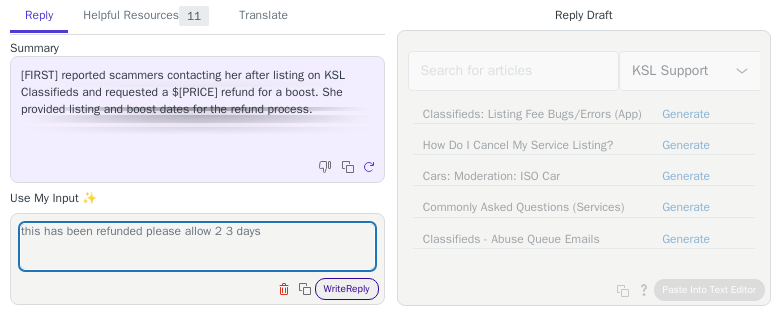 type on "this has been refunded please allow 2 3 days" 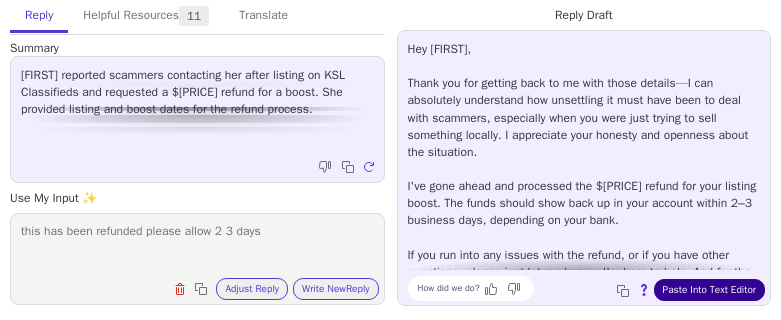 click on "Paste Into Text Editor" at bounding box center [709, 290] 